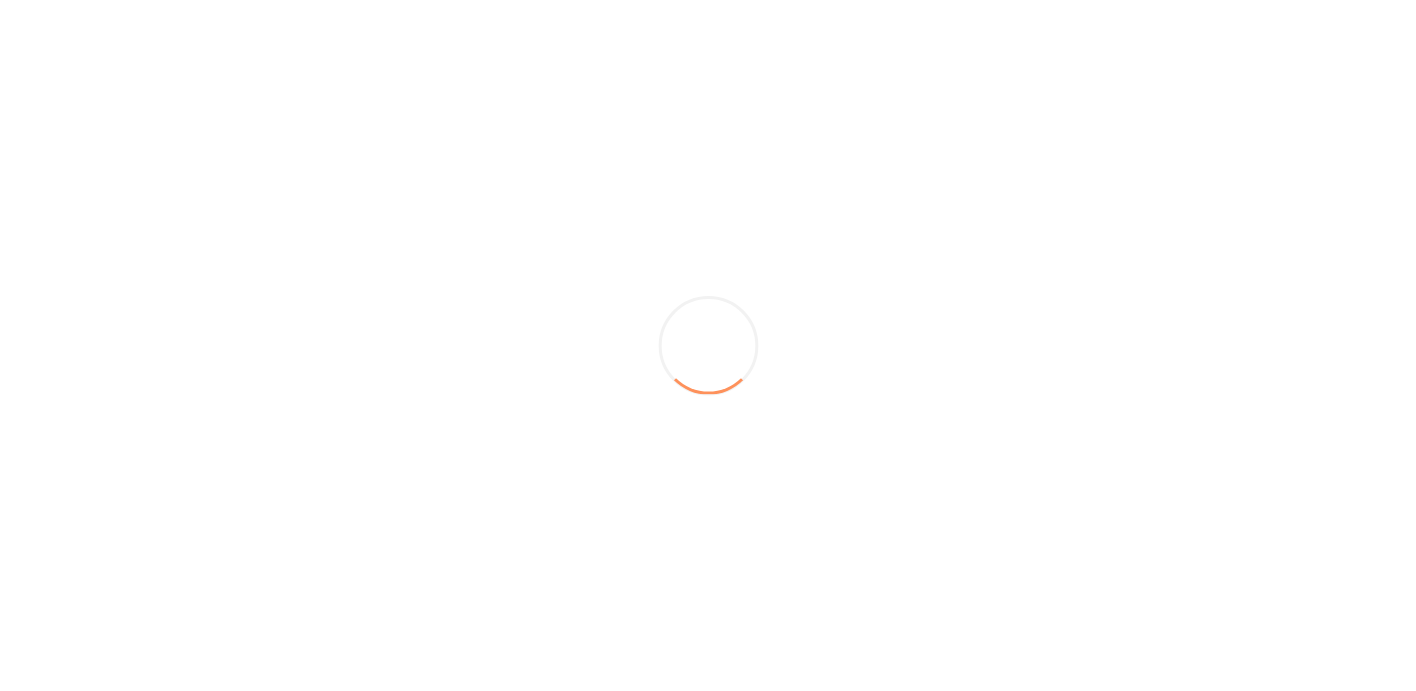 scroll, scrollTop: 0, scrollLeft: 0, axis: both 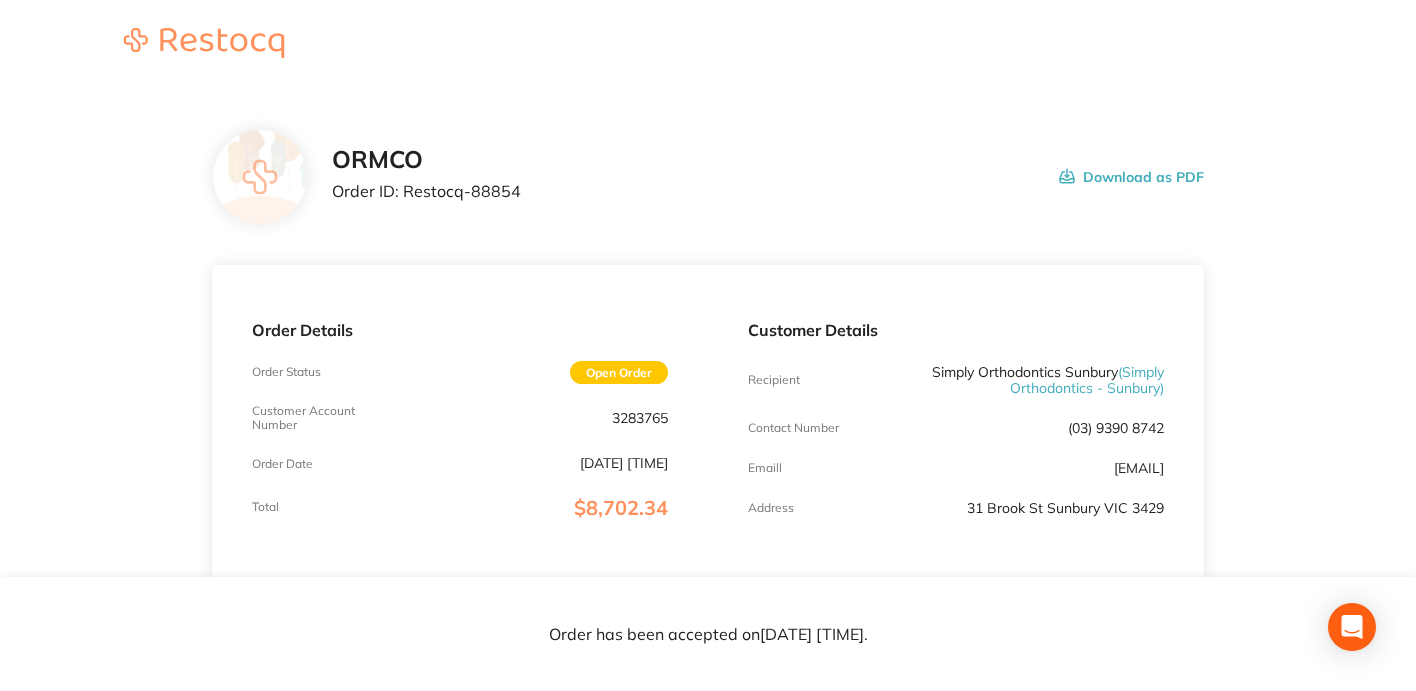 click on "3283765" at bounding box center (640, 418) 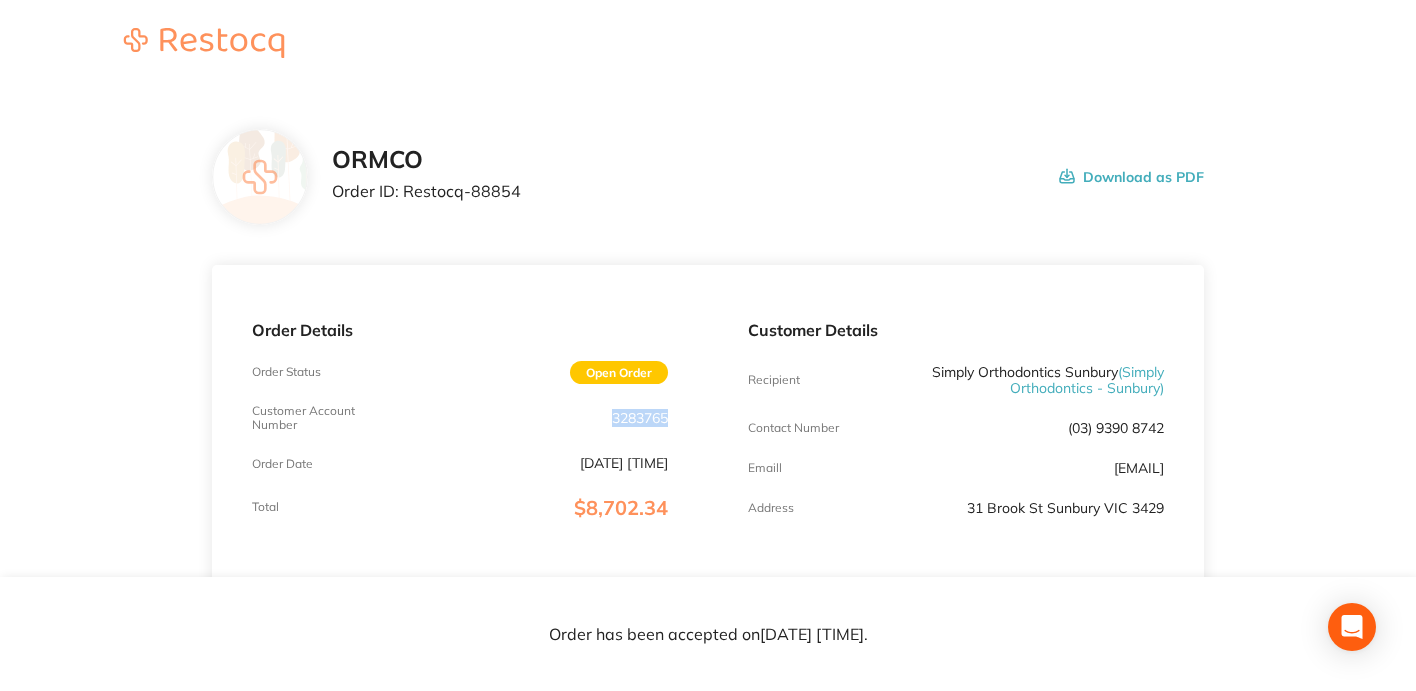 click on "3283765" at bounding box center (640, 418) 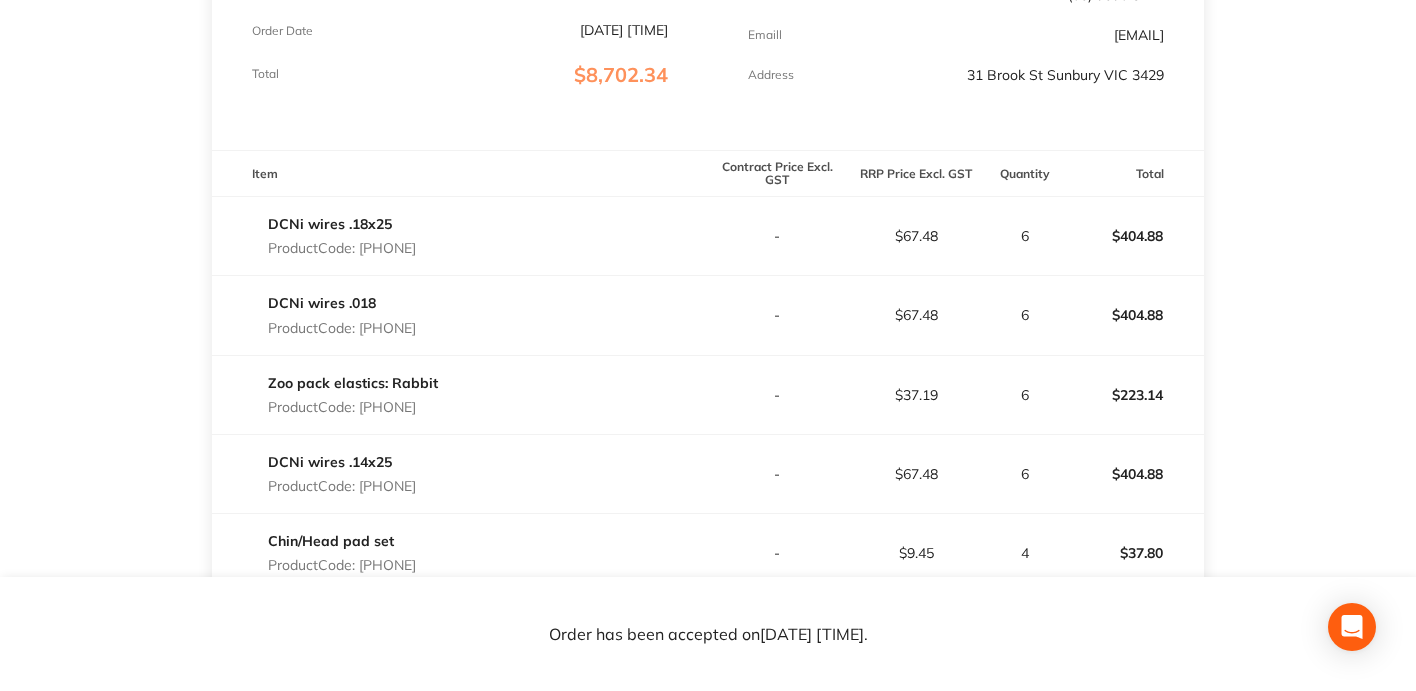 scroll, scrollTop: 300, scrollLeft: 0, axis: vertical 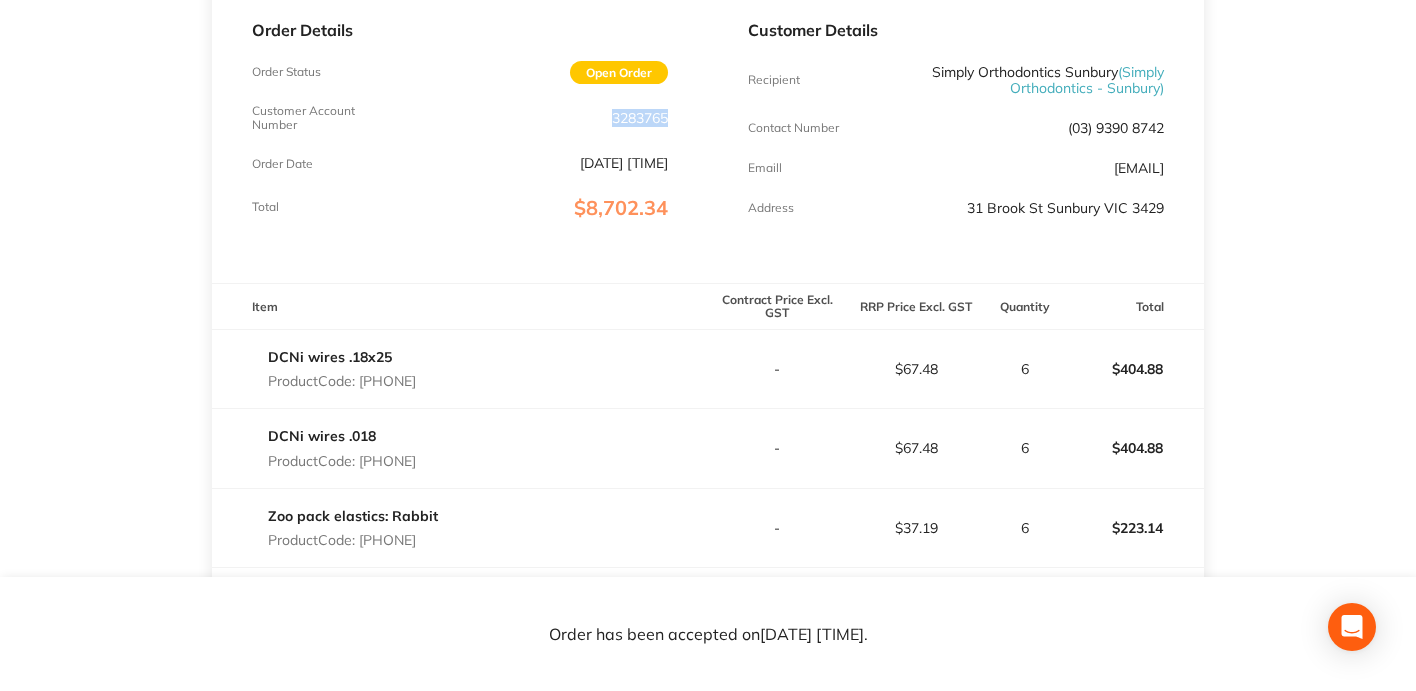 copy on "210-1907" 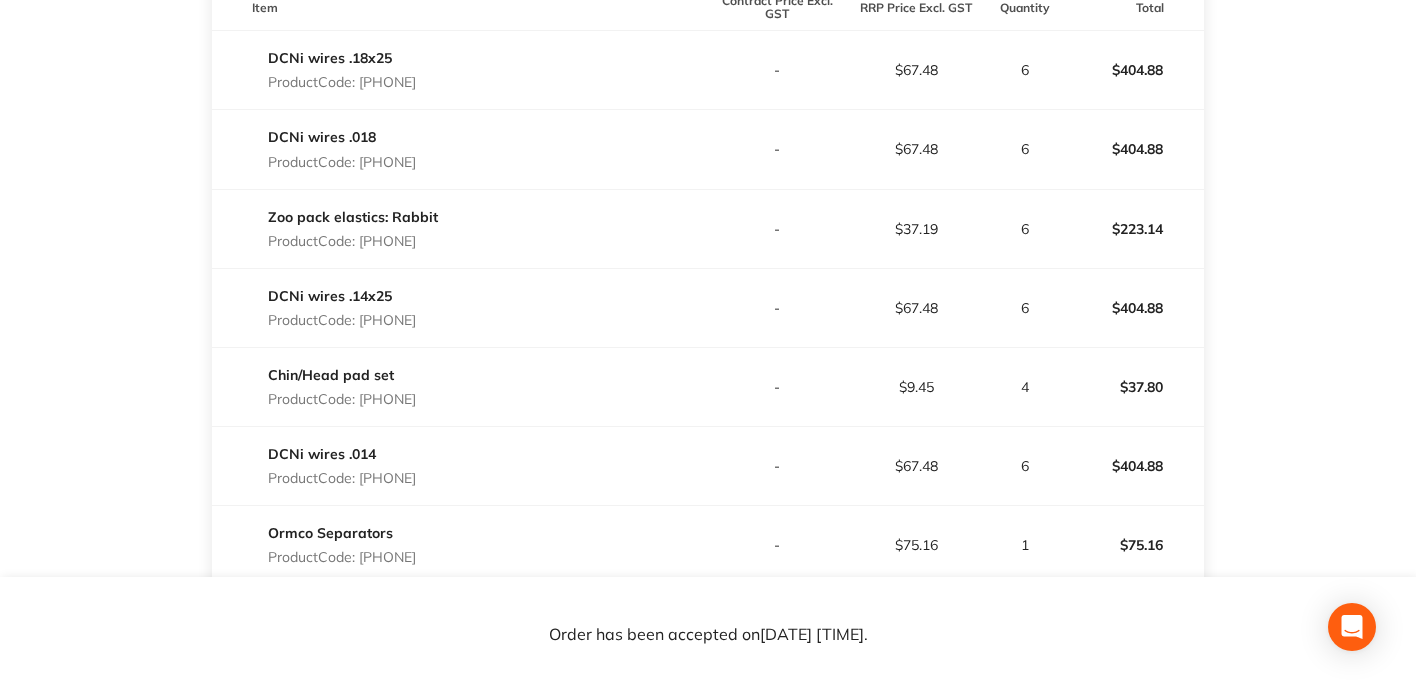 scroll, scrollTop: 600, scrollLeft: 0, axis: vertical 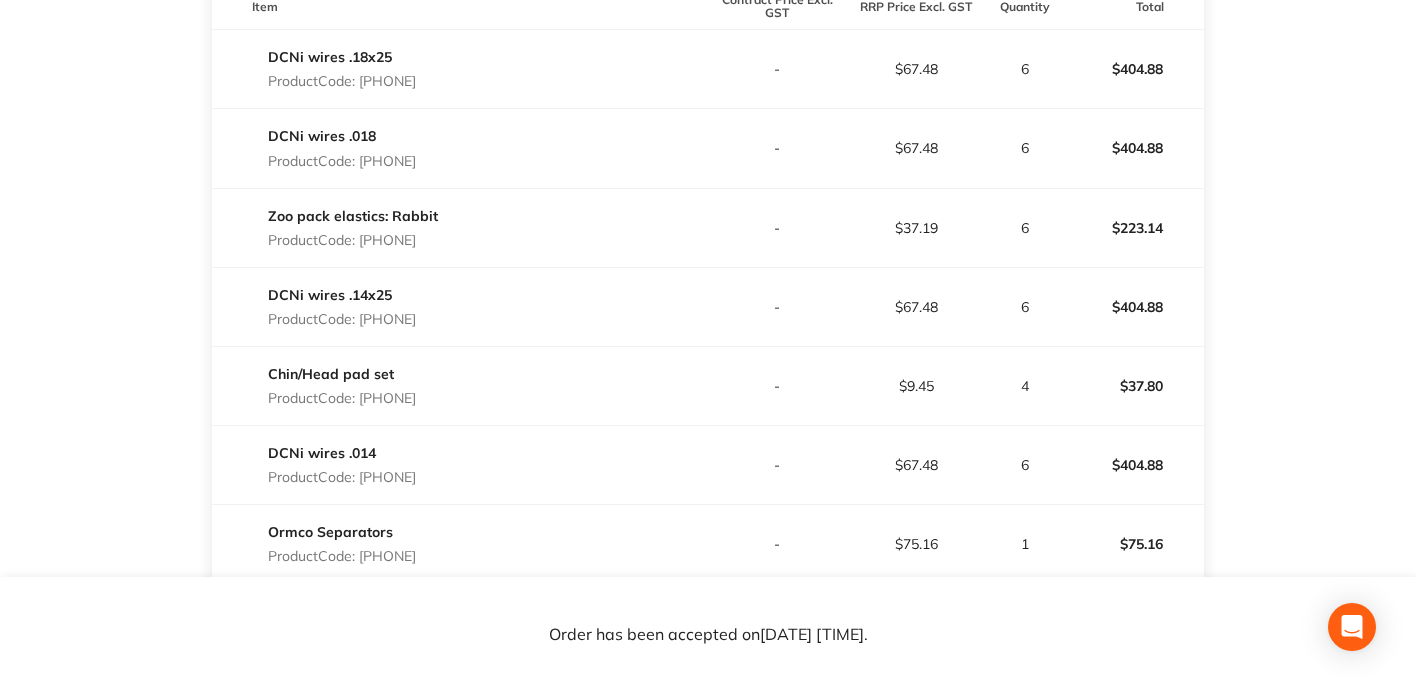 drag, startPoint x: 372, startPoint y: 314, endPoint x: 362, endPoint y: 316, distance: 10.198039 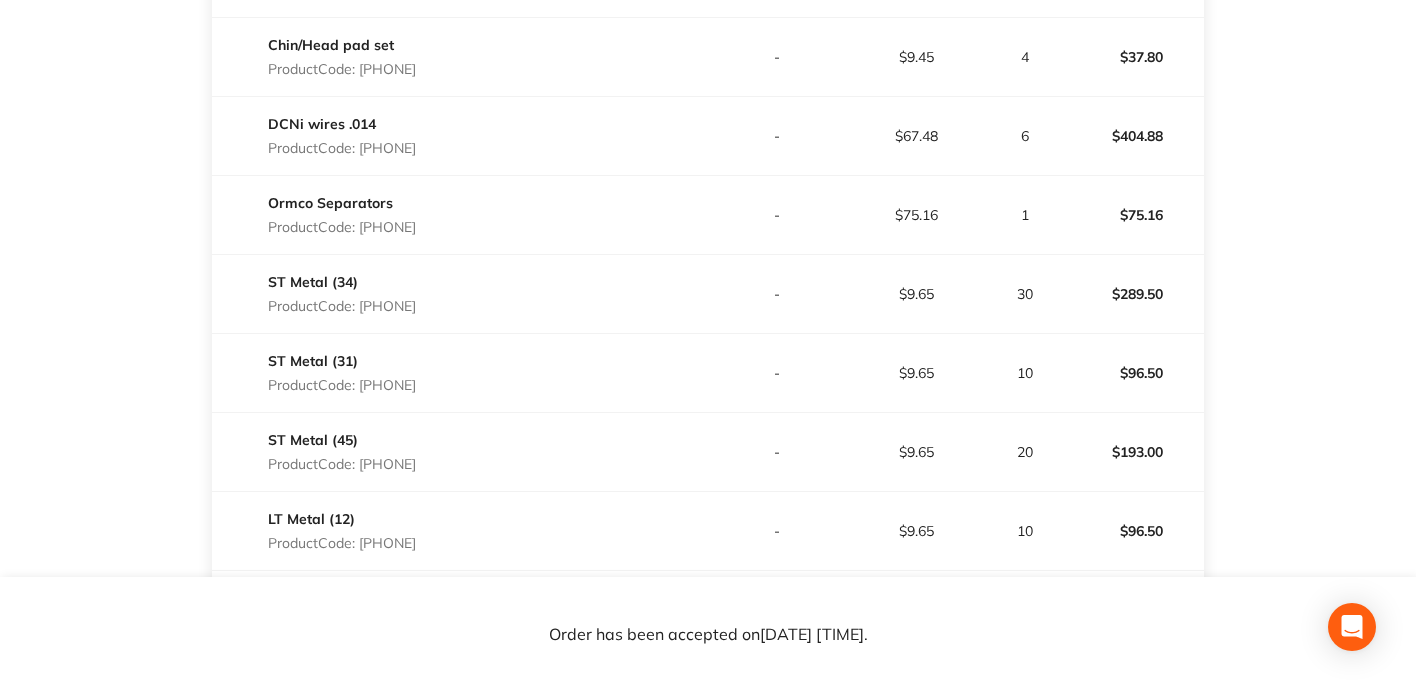 scroll, scrollTop: 1000, scrollLeft: 0, axis: vertical 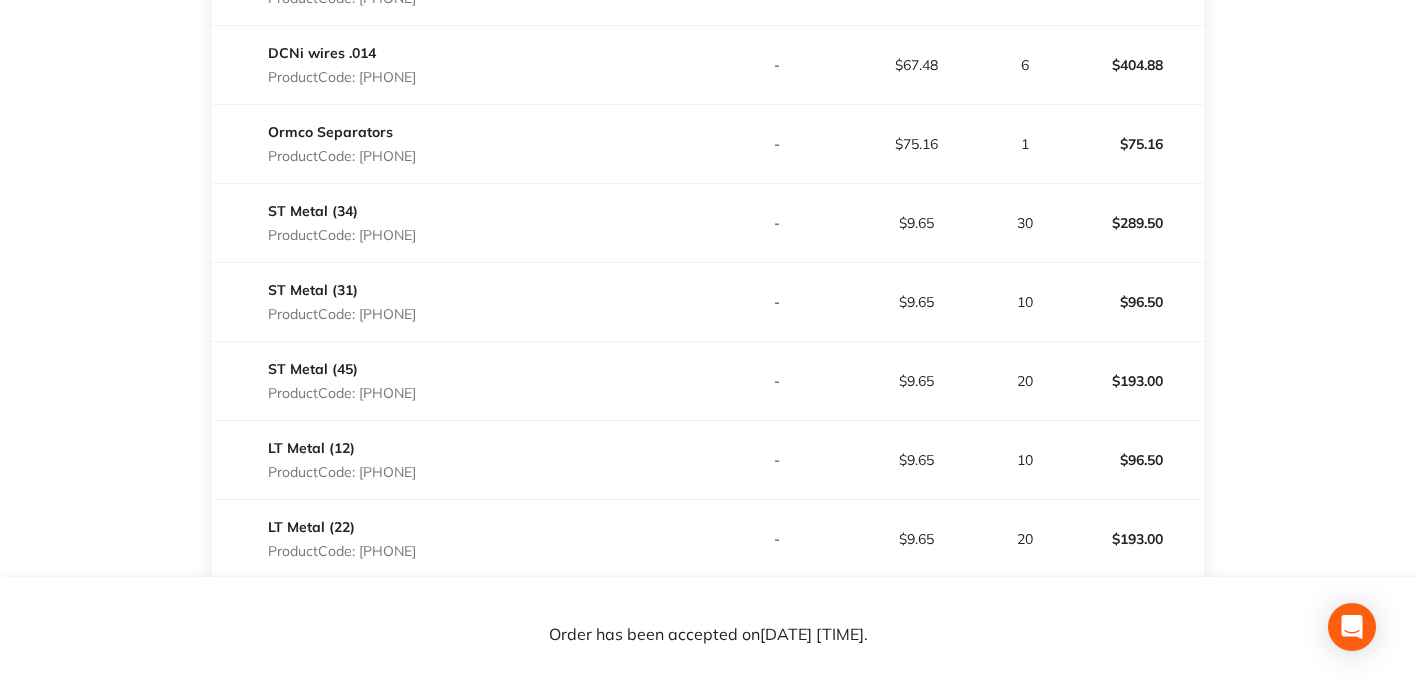 copy on "491-6541" 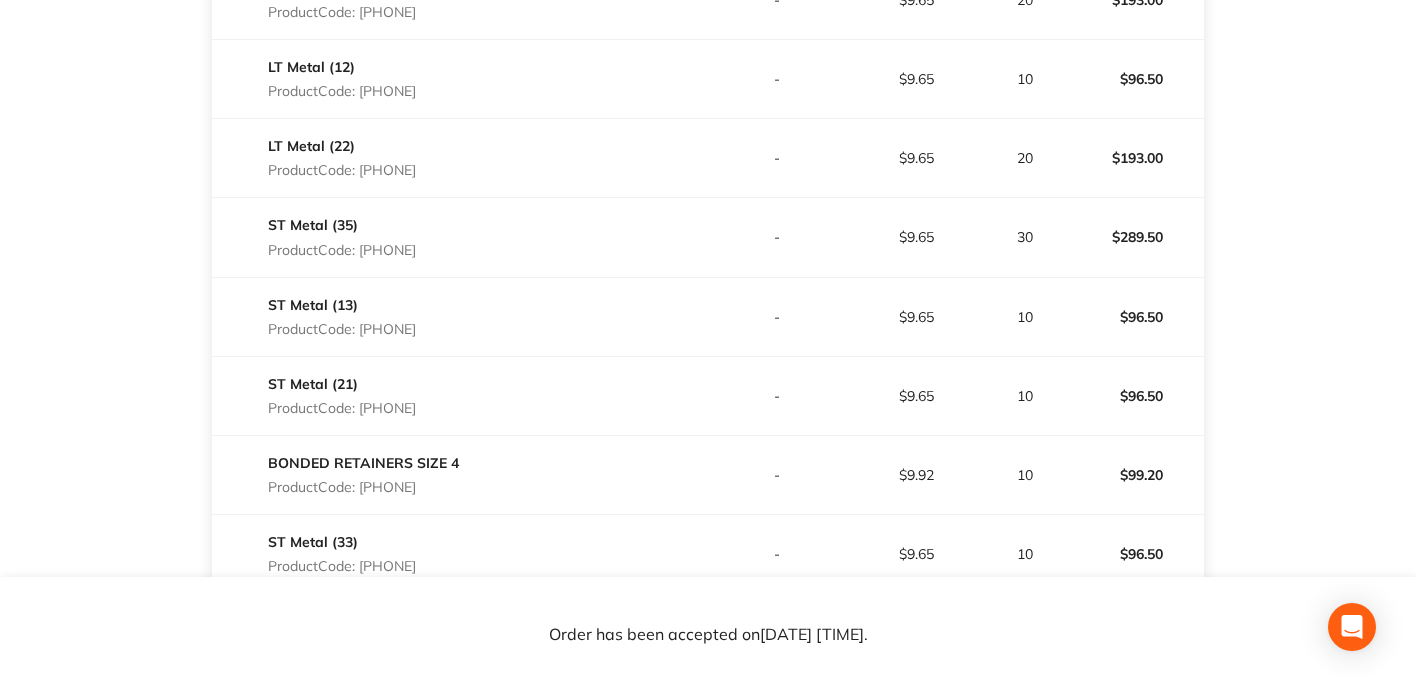 scroll, scrollTop: 1400, scrollLeft: 0, axis: vertical 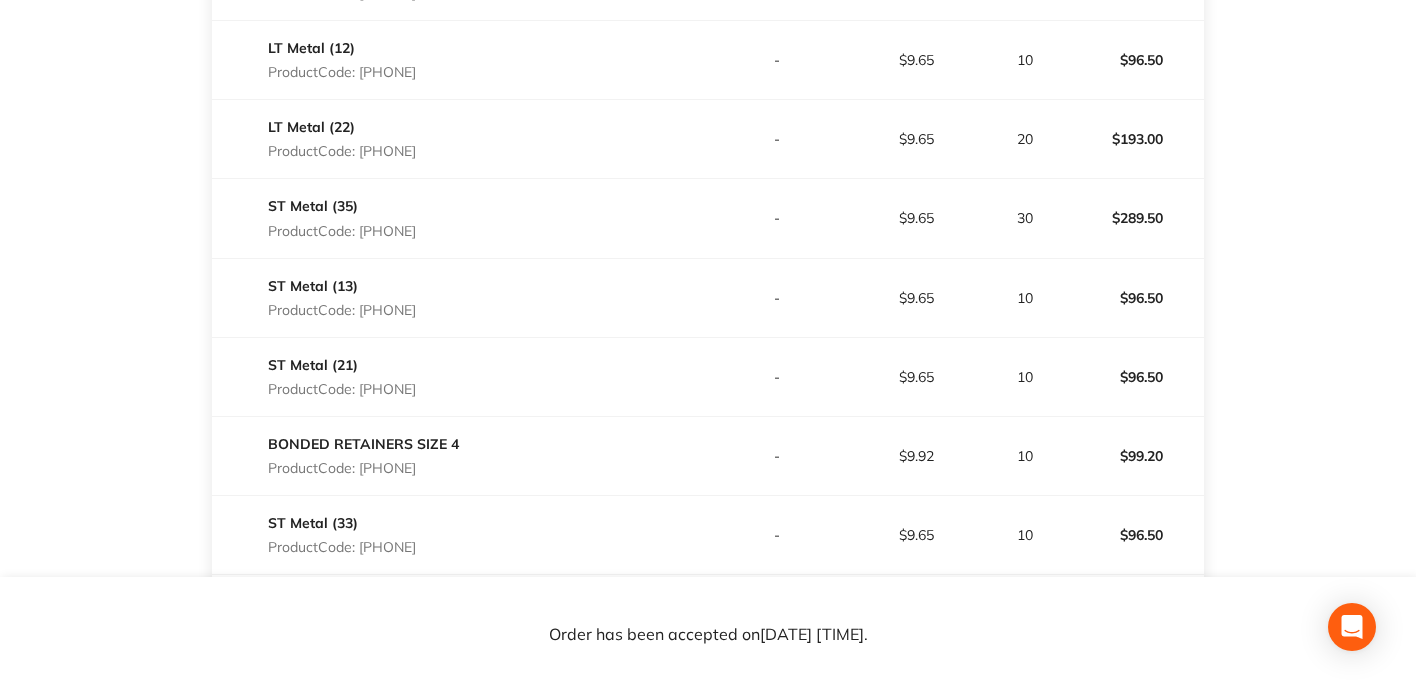 drag, startPoint x: 446, startPoint y: 225, endPoint x: 363, endPoint y: 235, distance: 83.60024 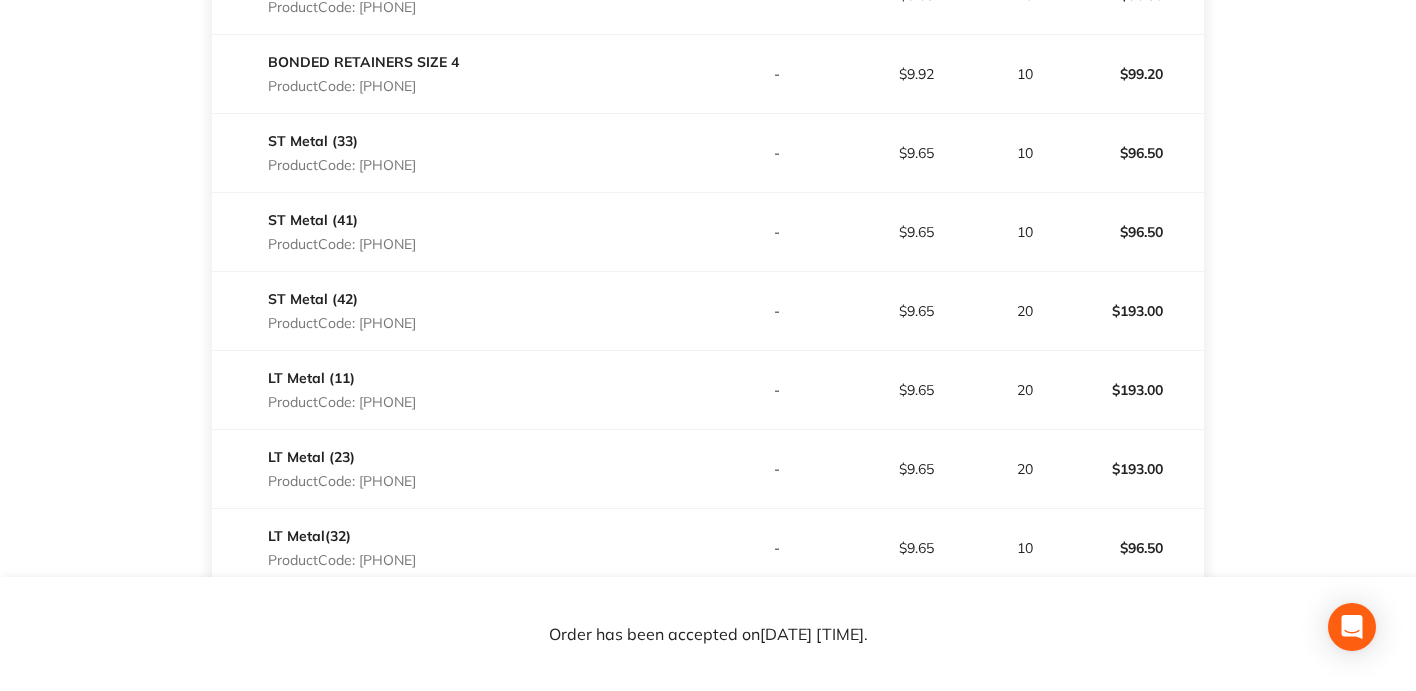scroll, scrollTop: 1800, scrollLeft: 0, axis: vertical 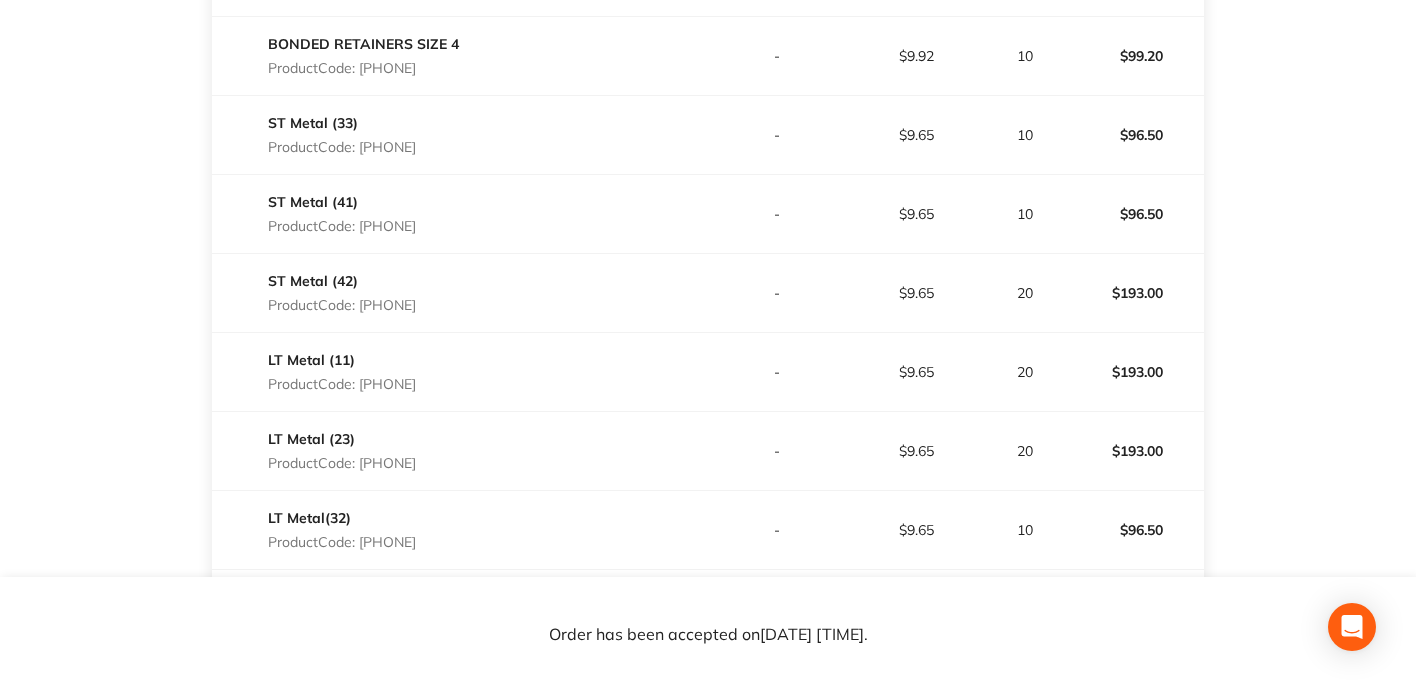 drag, startPoint x: 429, startPoint y: 224, endPoint x: 363, endPoint y: 231, distance: 66.37017 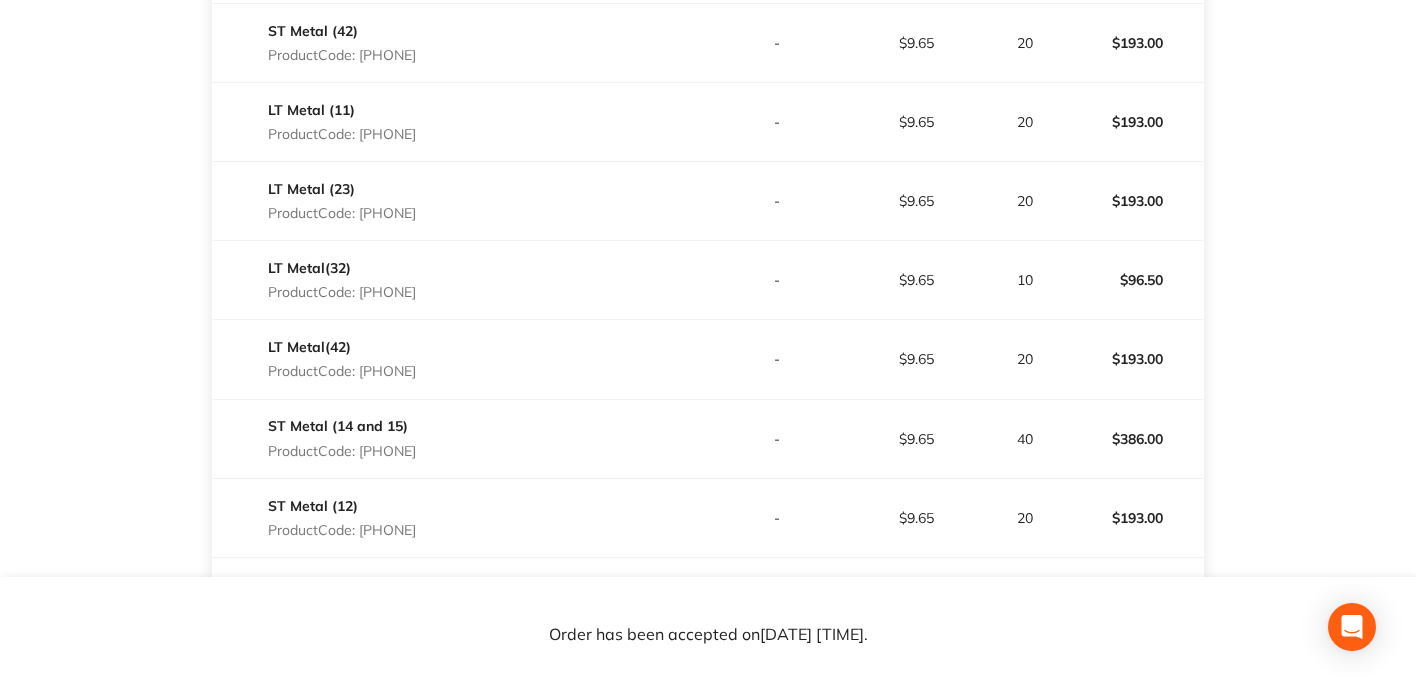 scroll, scrollTop: 2100, scrollLeft: 0, axis: vertical 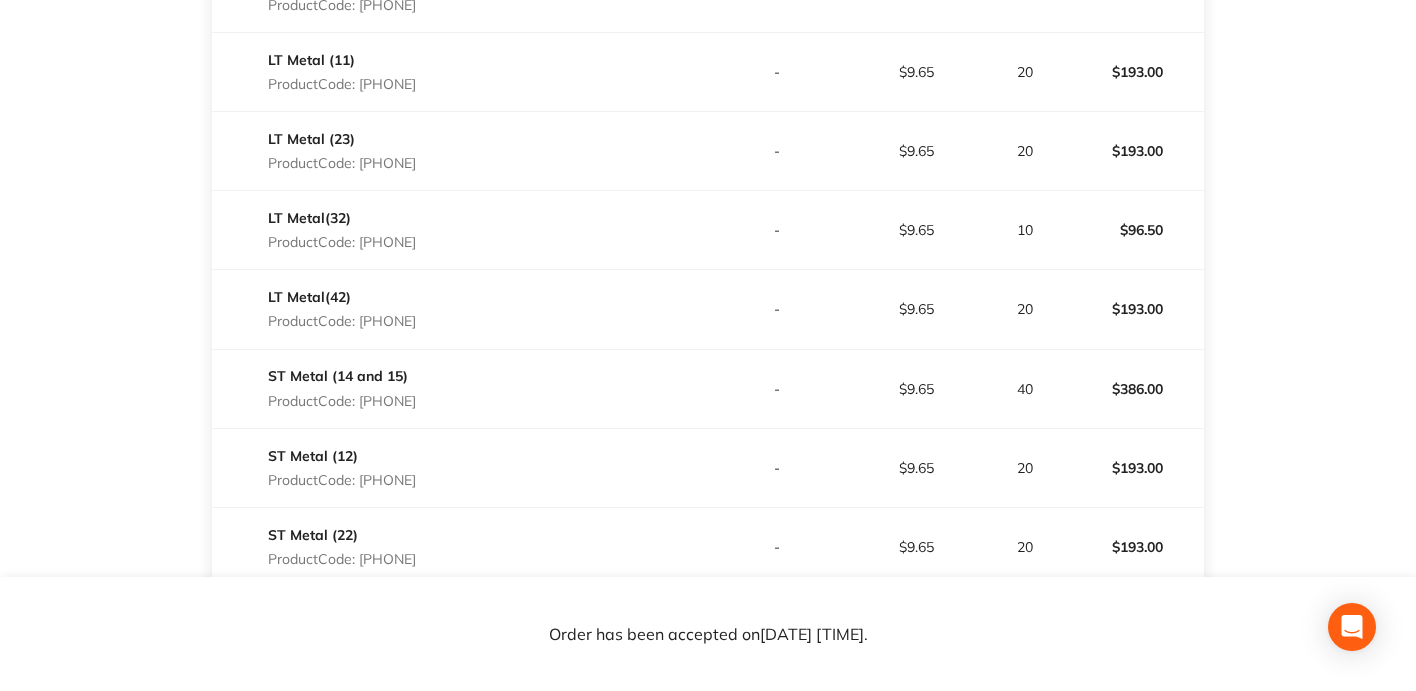 drag, startPoint x: 435, startPoint y: 328, endPoint x: 364, endPoint y: 321, distance: 71.34424 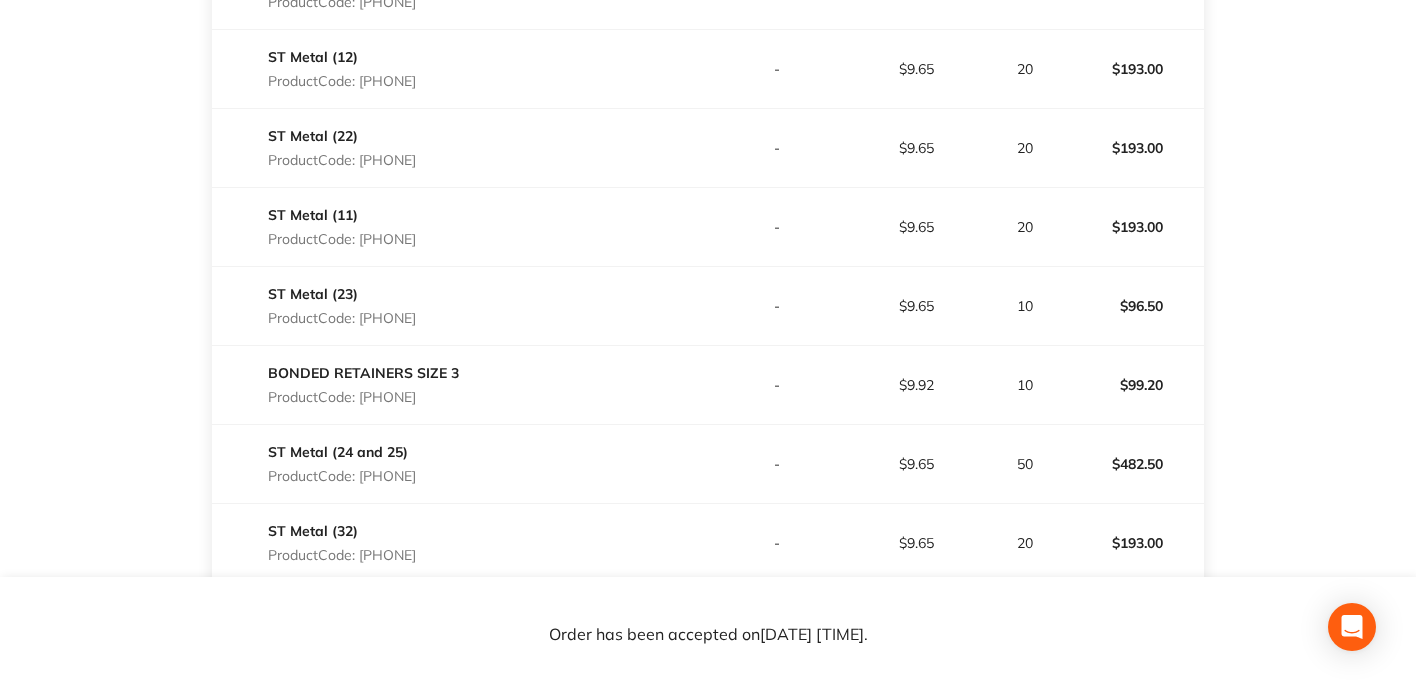 scroll, scrollTop: 2500, scrollLeft: 0, axis: vertical 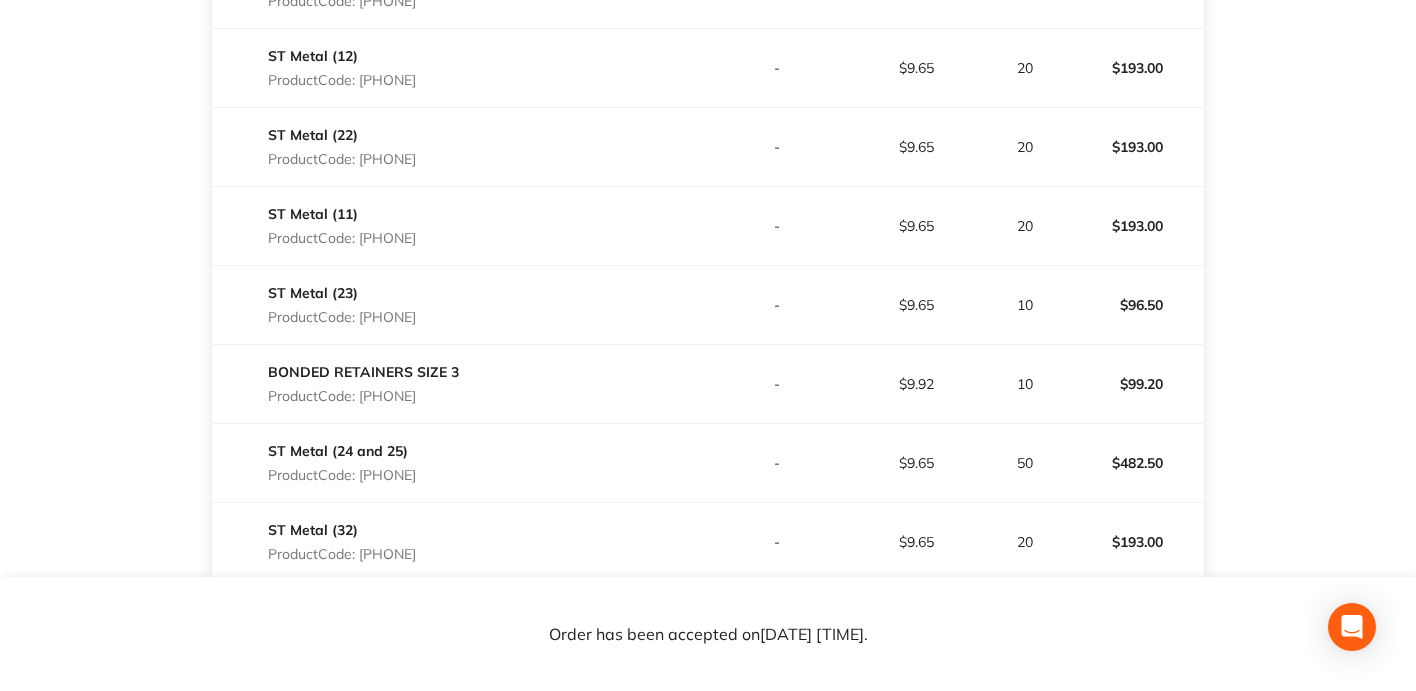 drag, startPoint x: 435, startPoint y: 251, endPoint x: 364, endPoint y: 244, distance: 71.34424 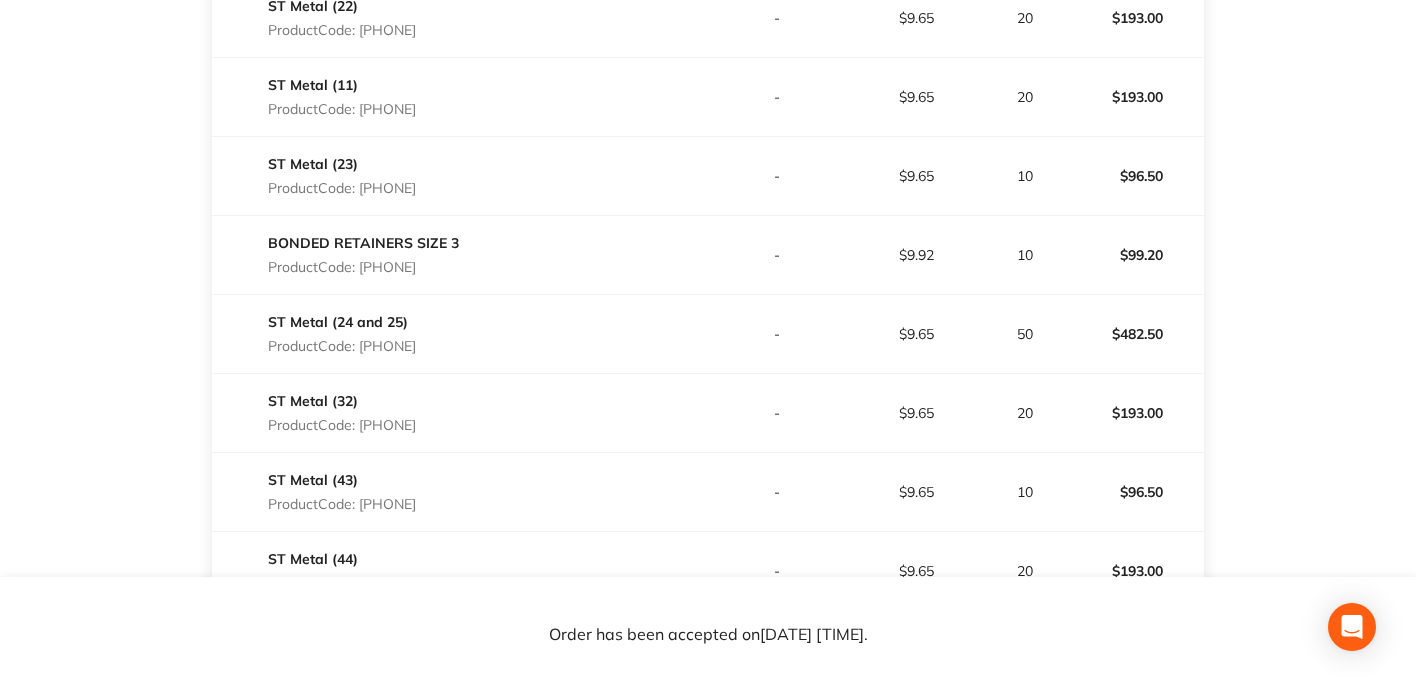 scroll, scrollTop: 2700, scrollLeft: 0, axis: vertical 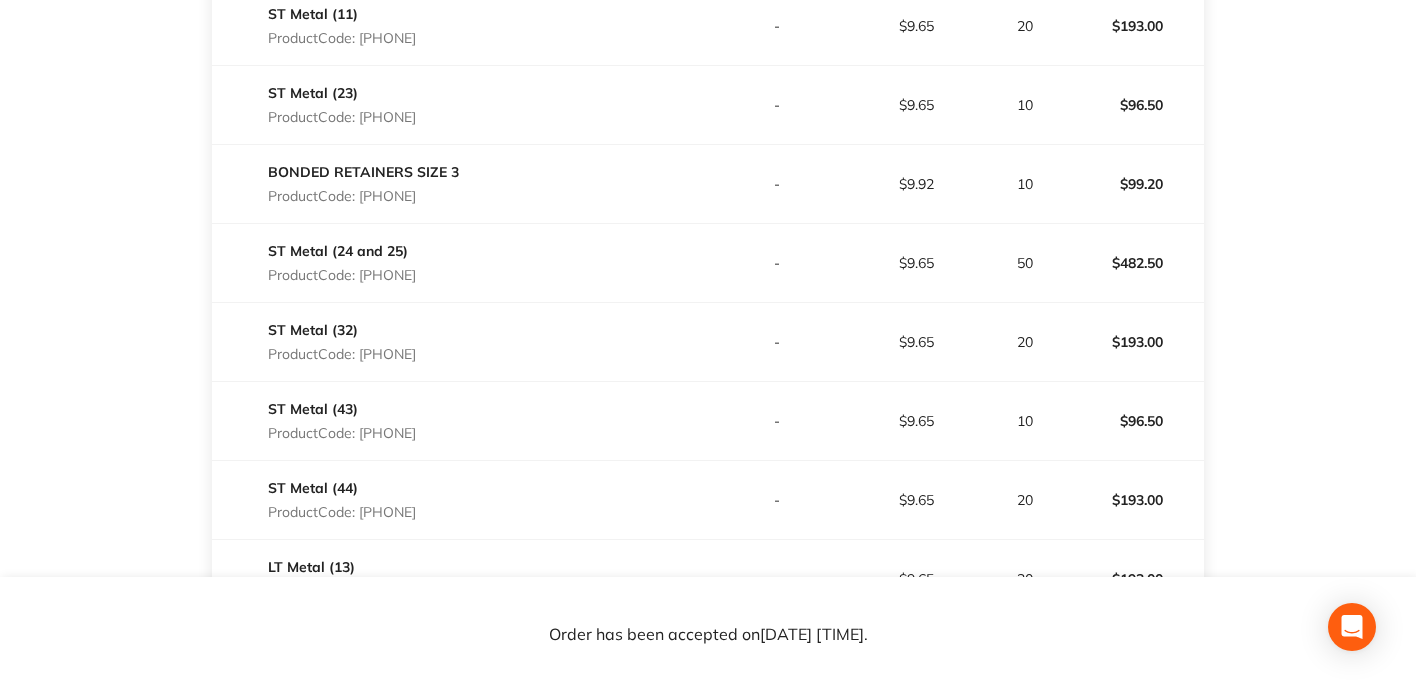 drag, startPoint x: 429, startPoint y: 359, endPoint x: 364, endPoint y: 359, distance: 65 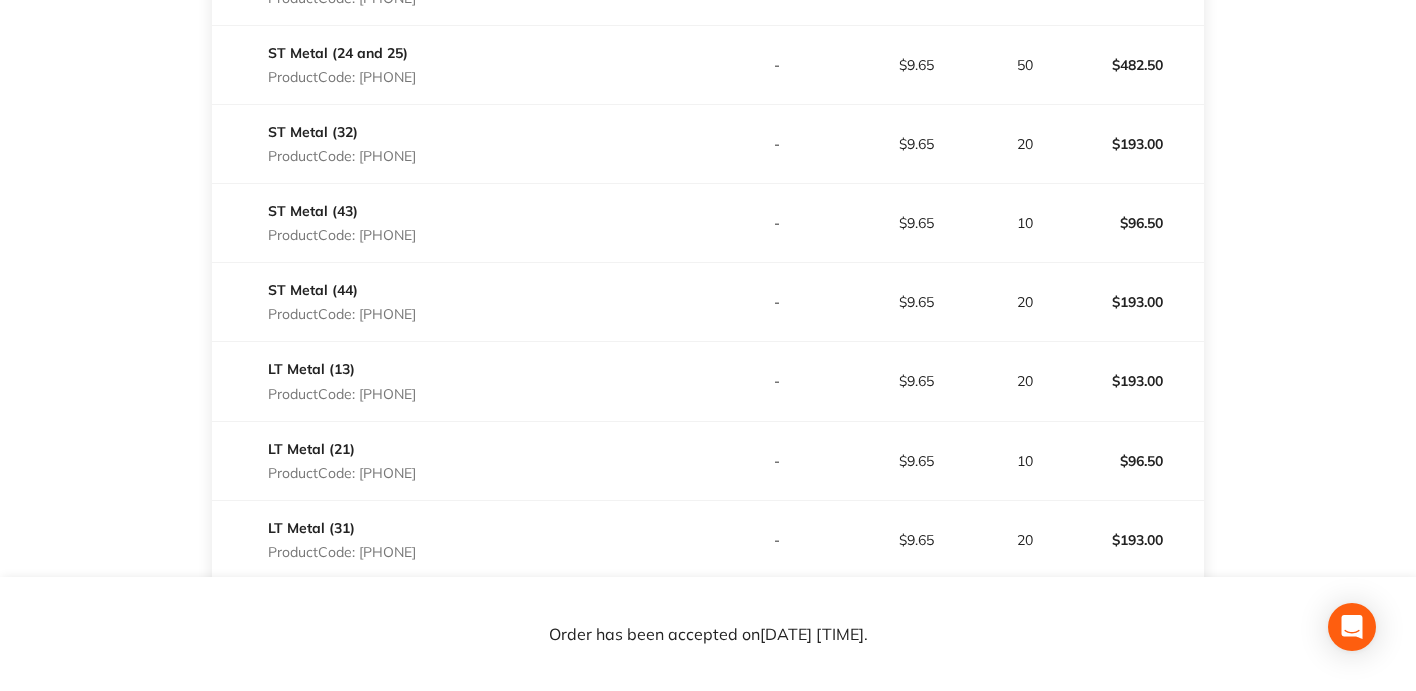 scroll, scrollTop: 3100, scrollLeft: 0, axis: vertical 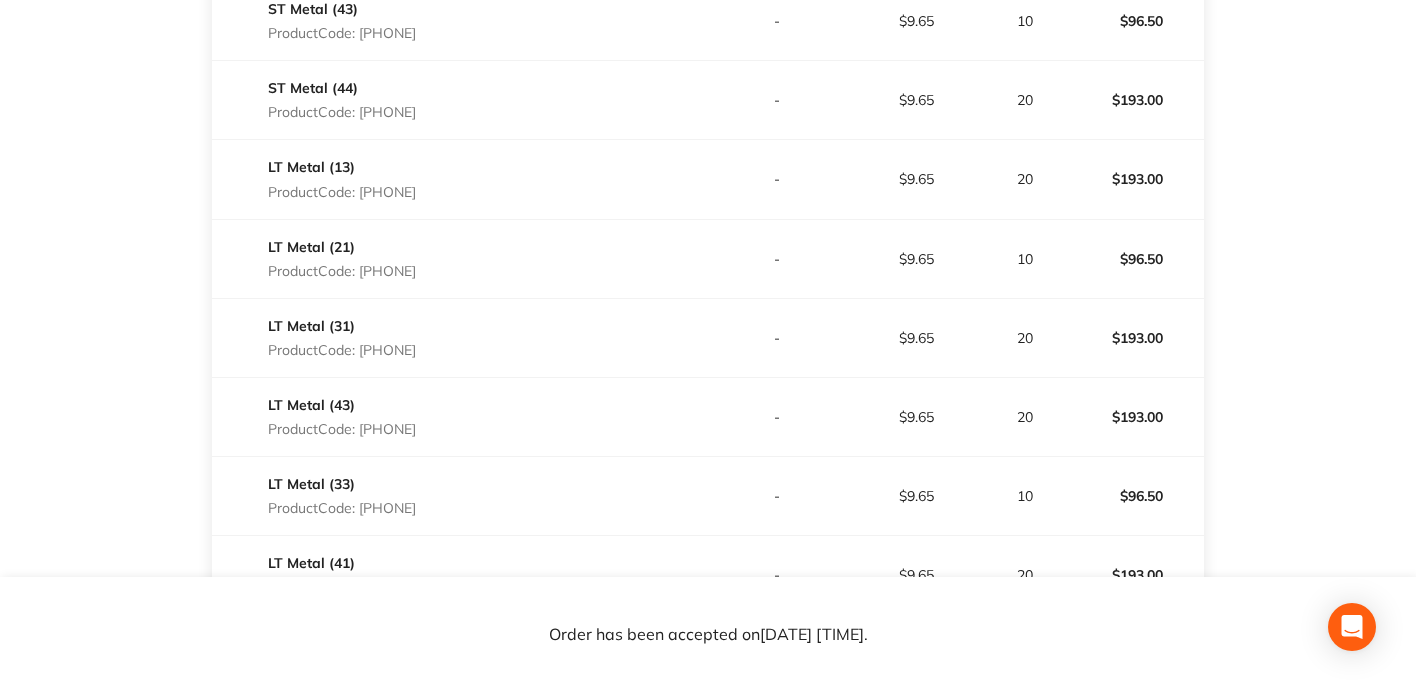 drag, startPoint x: 402, startPoint y: 188, endPoint x: 362, endPoint y: 193, distance: 40.311287 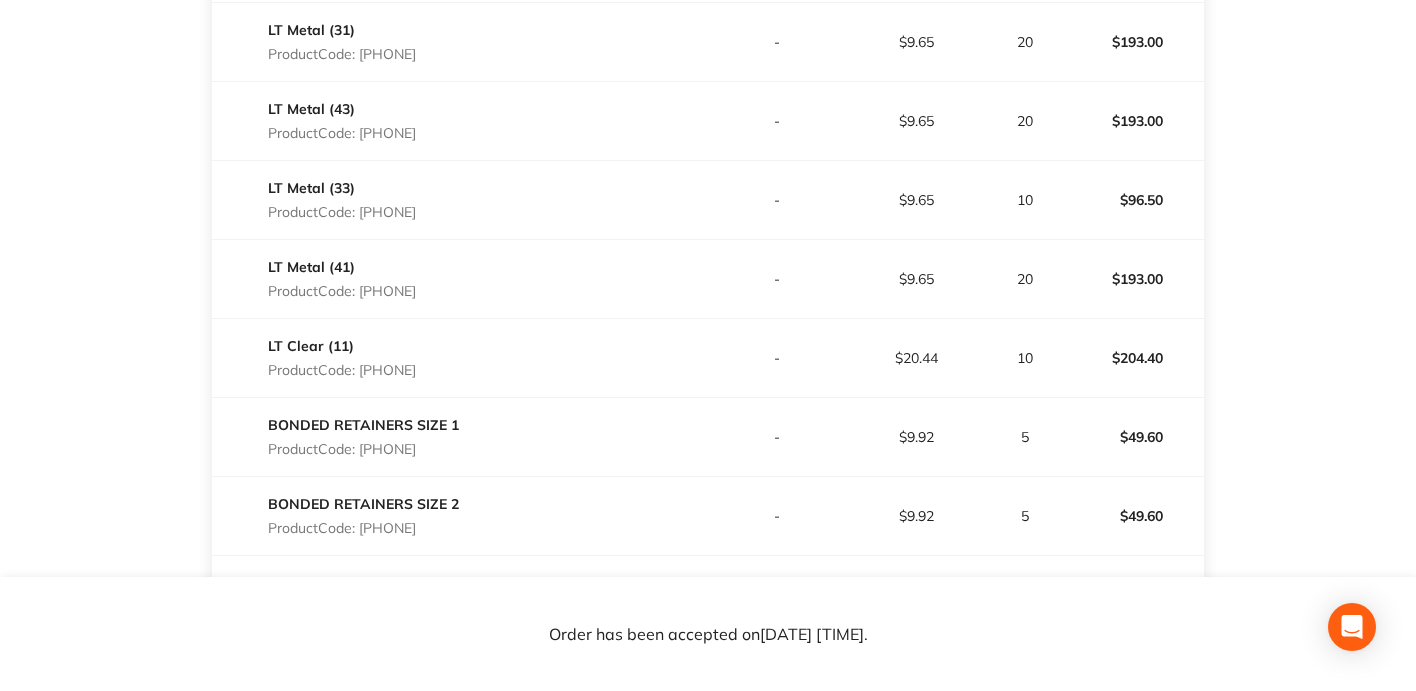 scroll, scrollTop: 3400, scrollLeft: 0, axis: vertical 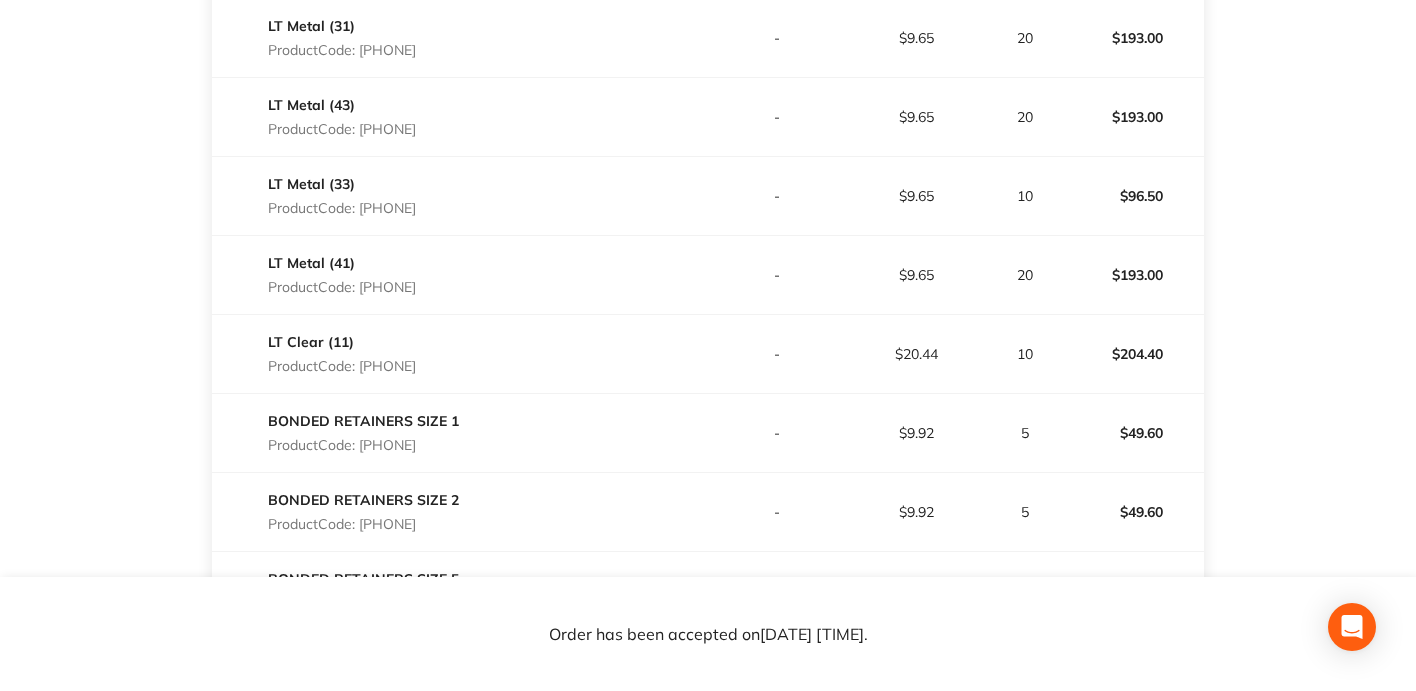 drag, startPoint x: 390, startPoint y: 285, endPoint x: 363, endPoint y: 287, distance: 27.073973 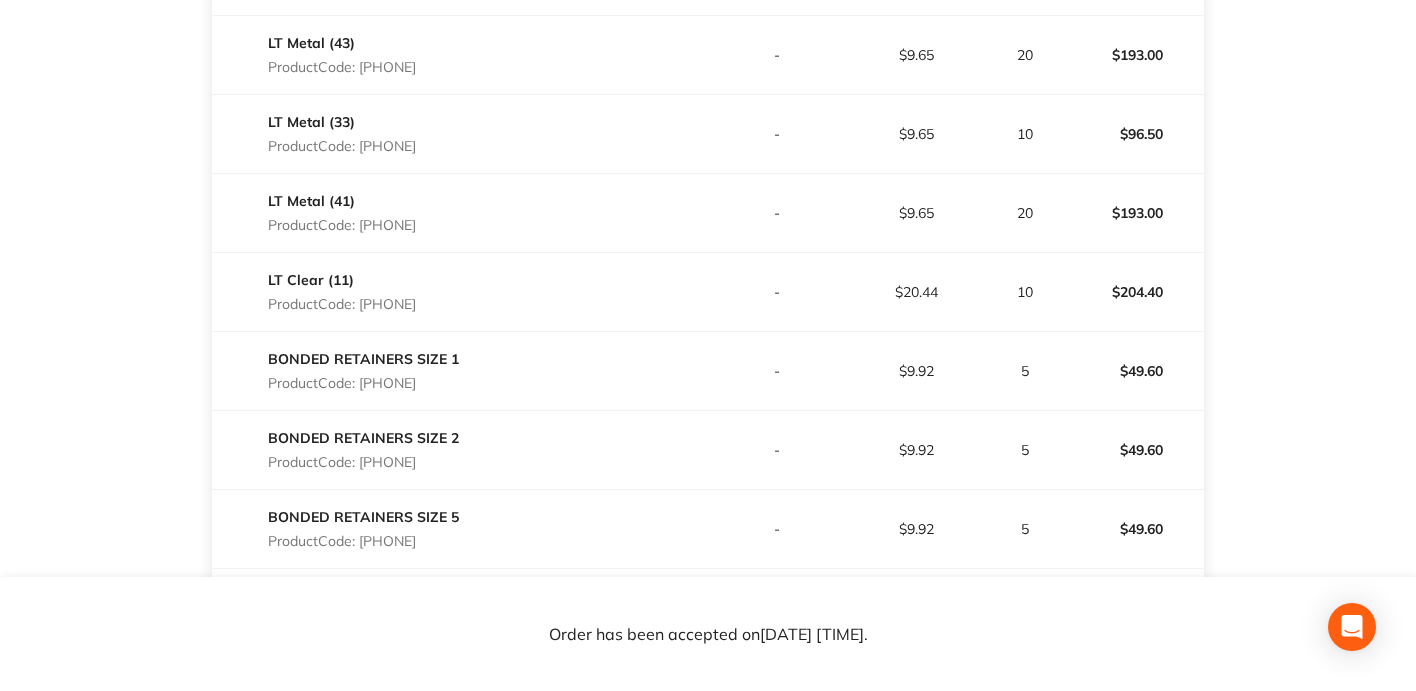 scroll, scrollTop: 3700, scrollLeft: 0, axis: vertical 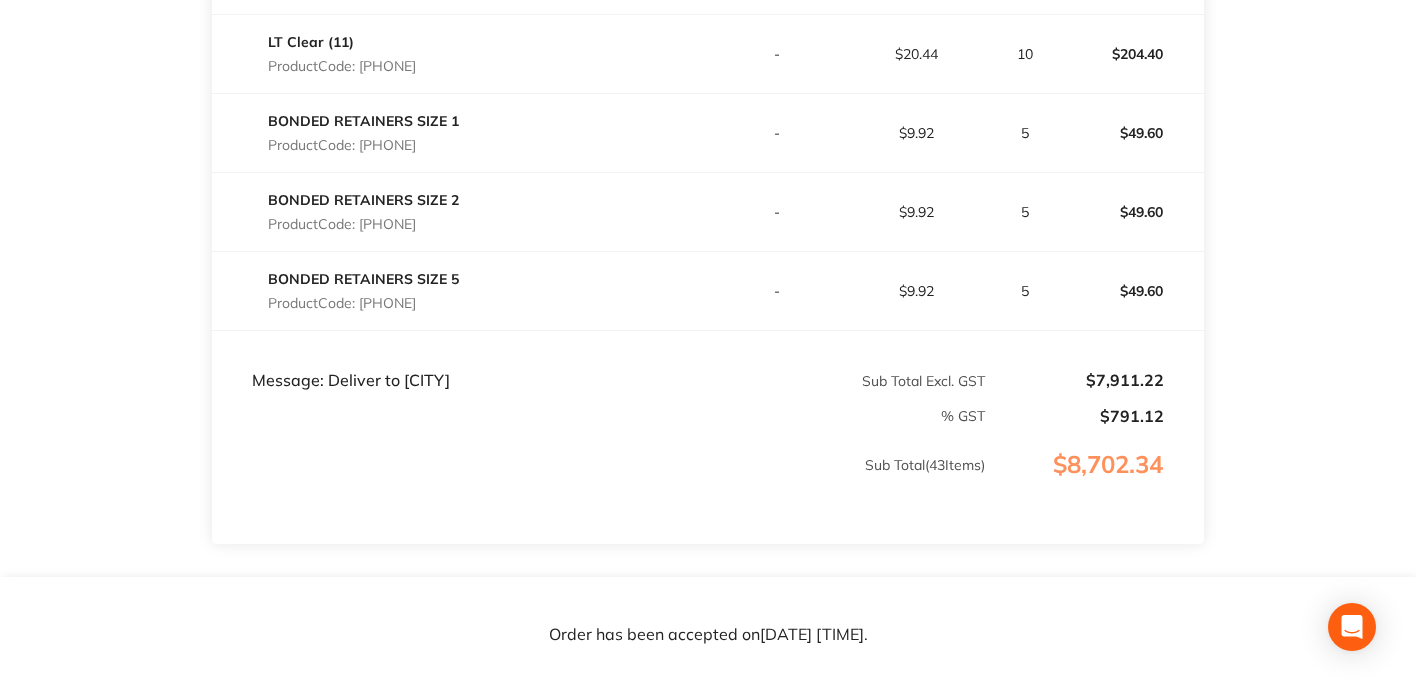 drag, startPoint x: 415, startPoint y: 223, endPoint x: 364, endPoint y: 223, distance: 51 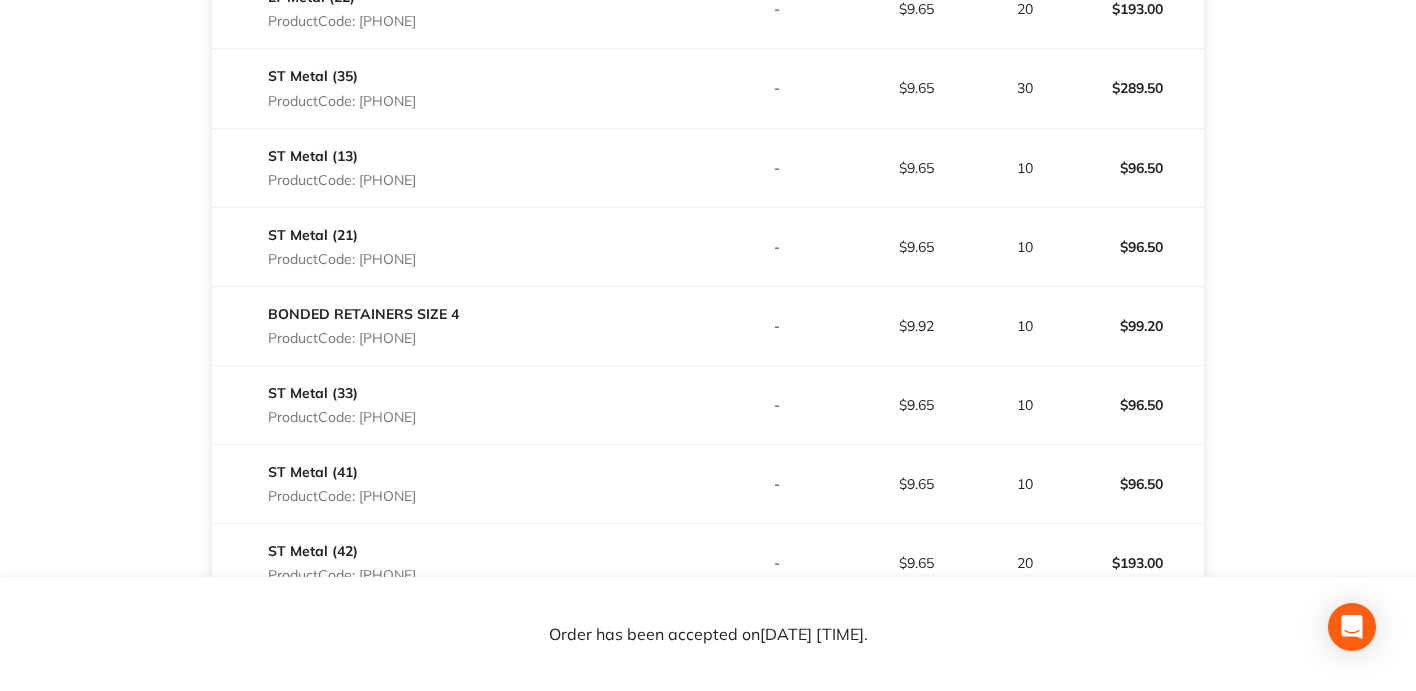 scroll, scrollTop: 900, scrollLeft: 0, axis: vertical 